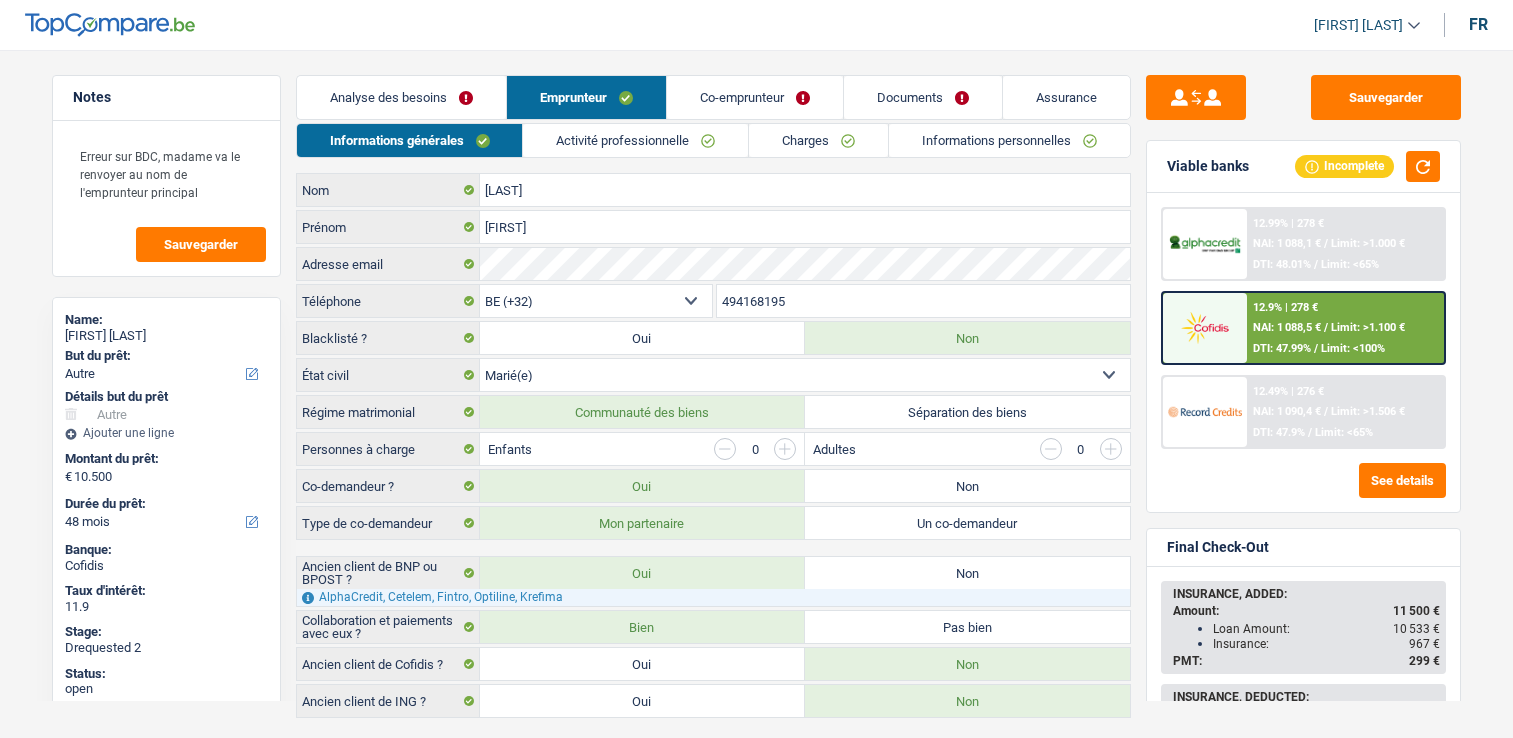 scroll, scrollTop: 0, scrollLeft: 0, axis: both 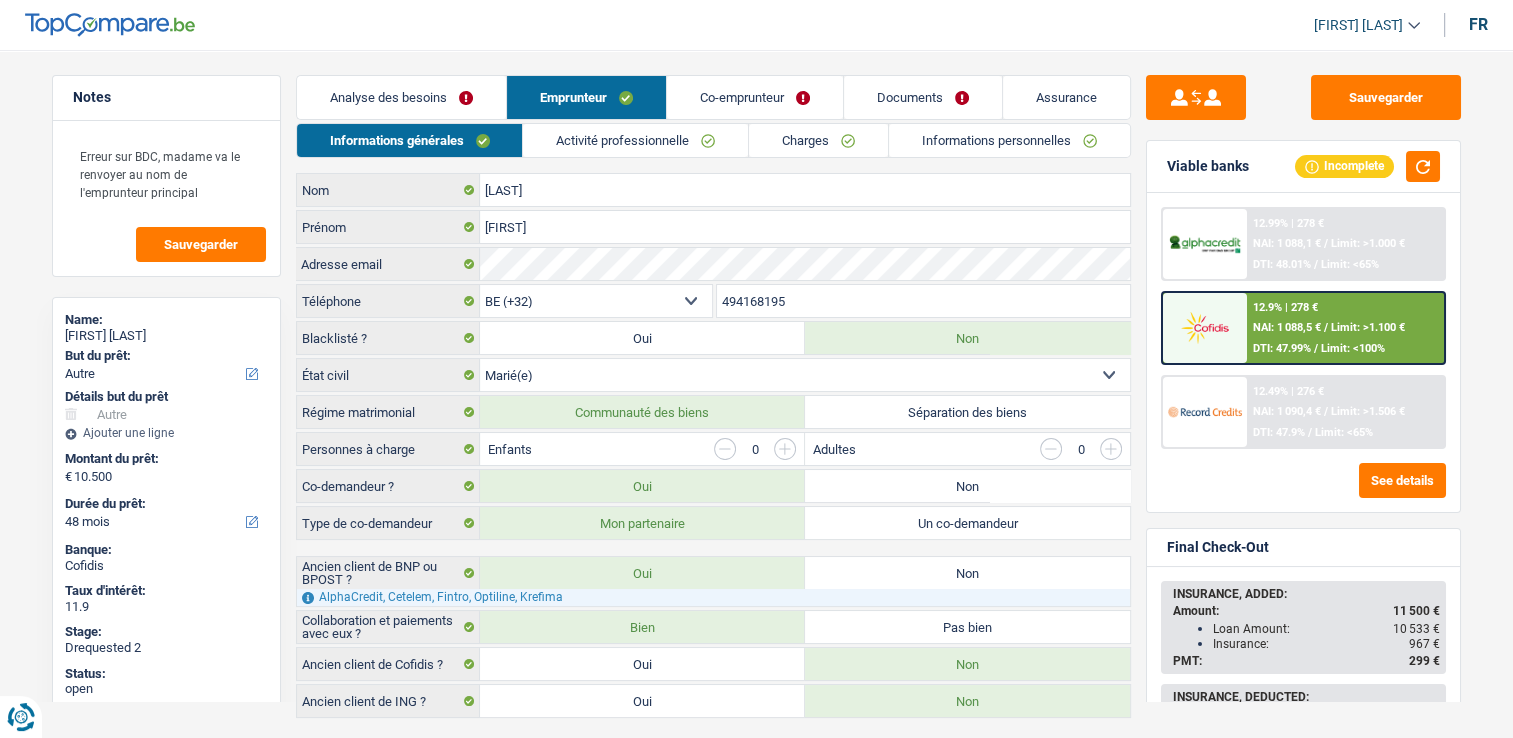 click on "Informations personnelles" at bounding box center (1009, 140) 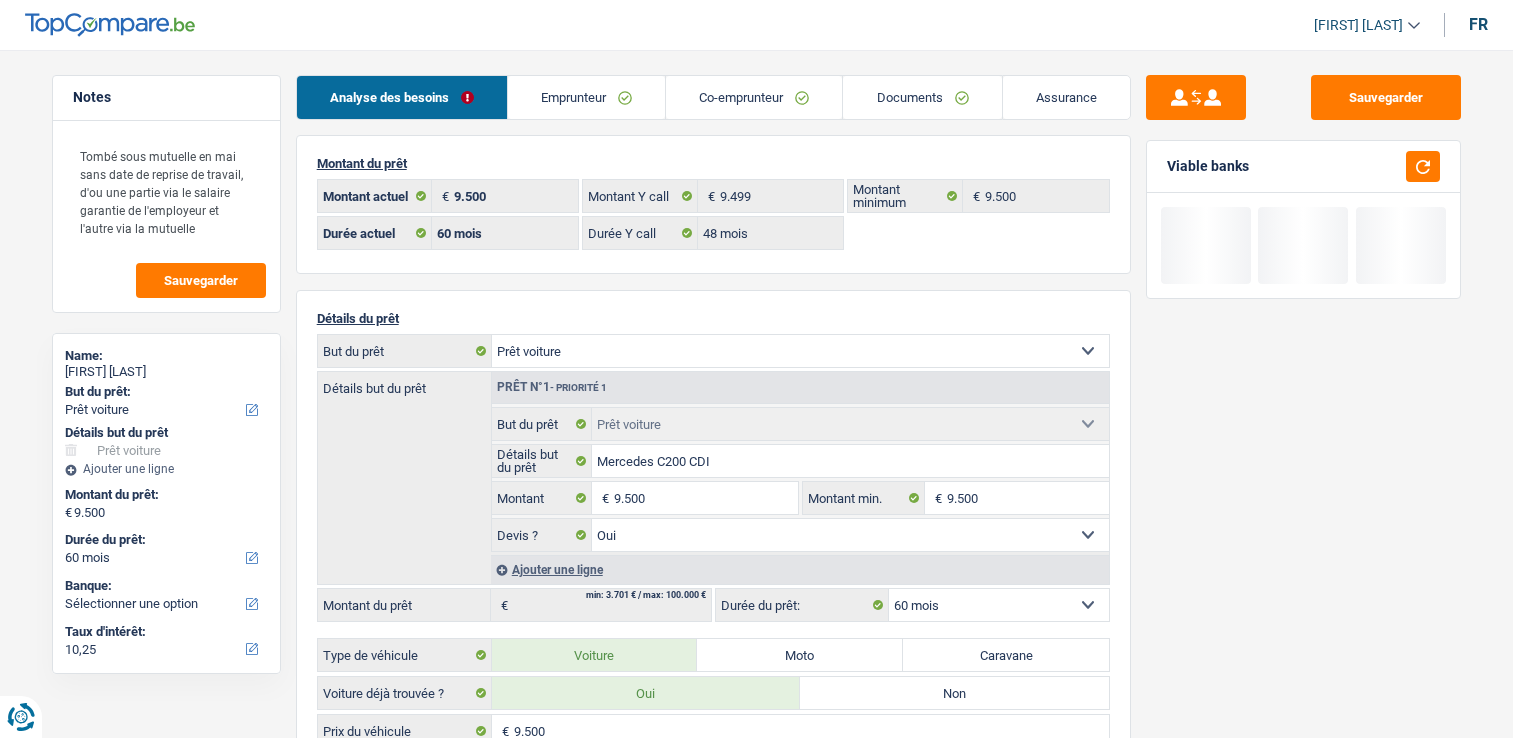 scroll, scrollTop: 0, scrollLeft: 0, axis: both 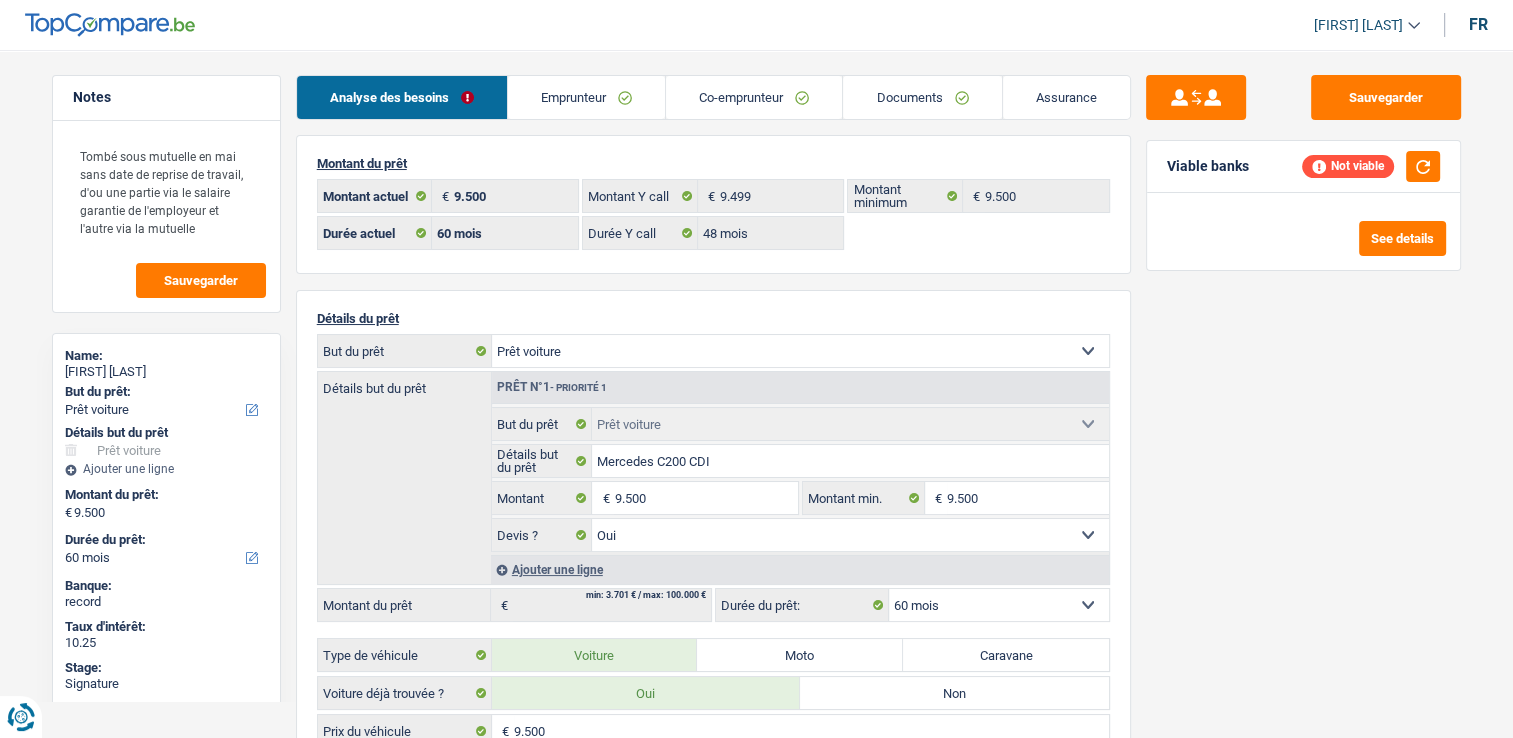 click on "Emprunteur" at bounding box center [586, 97] 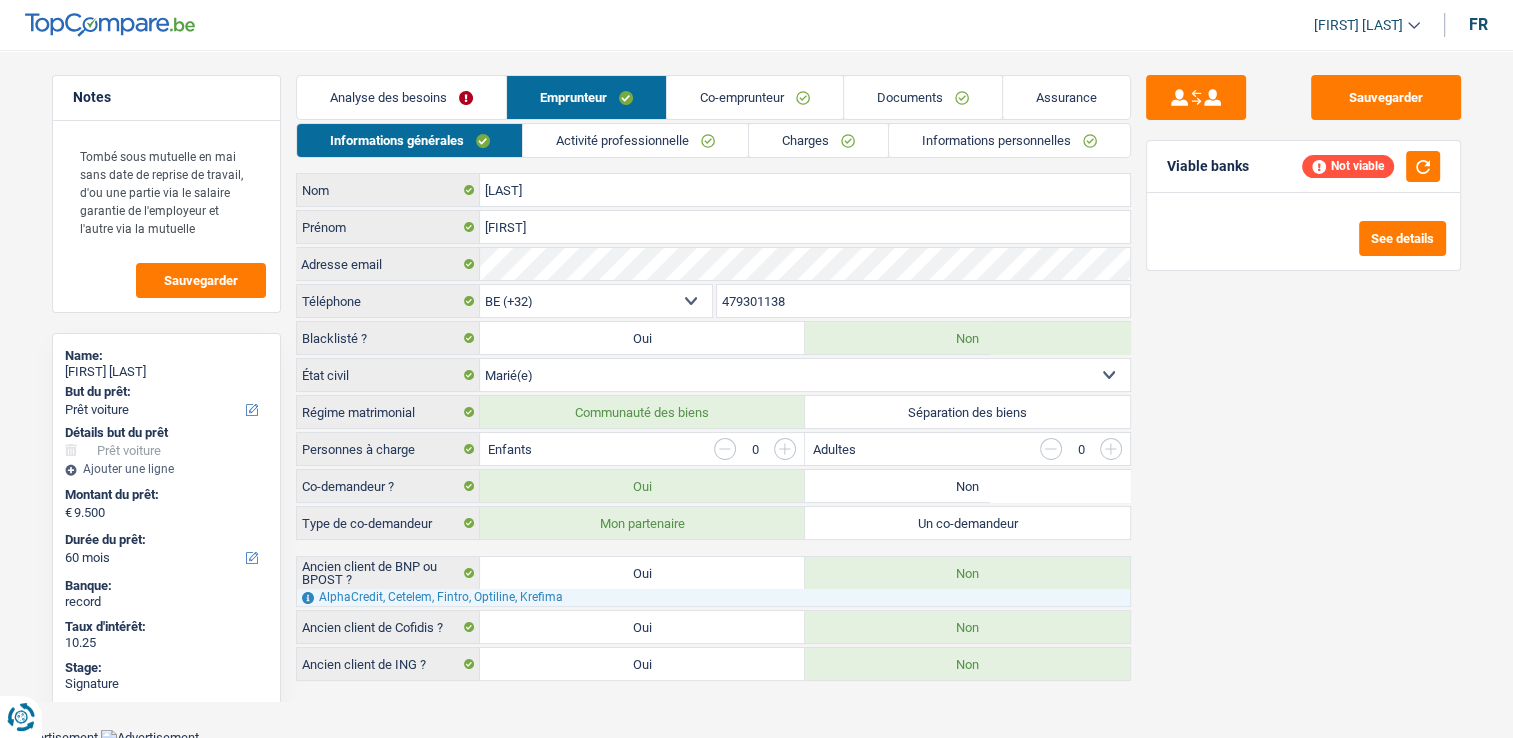 click on "Informations personnelles" at bounding box center (1009, 140) 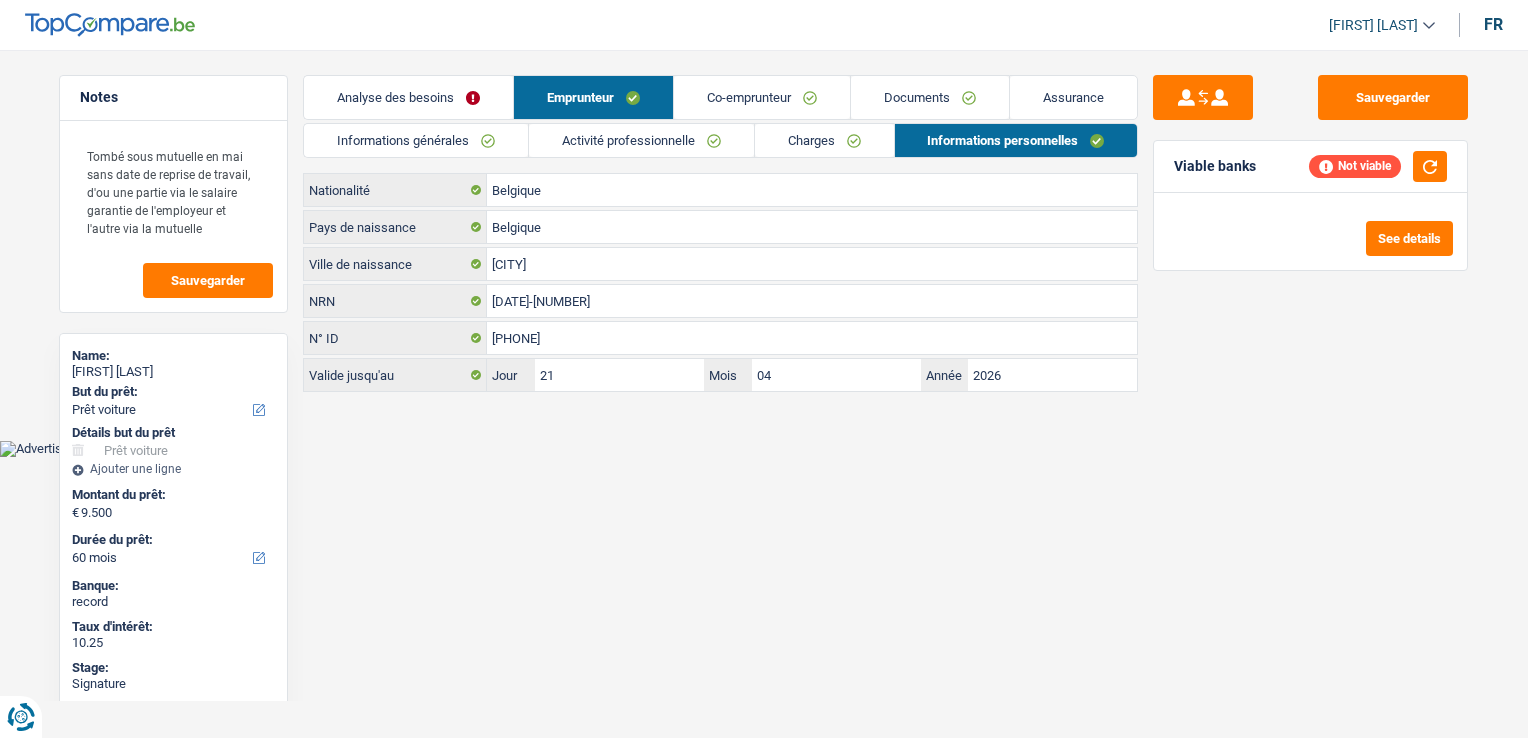 click on "Informations générales" at bounding box center (416, 140) 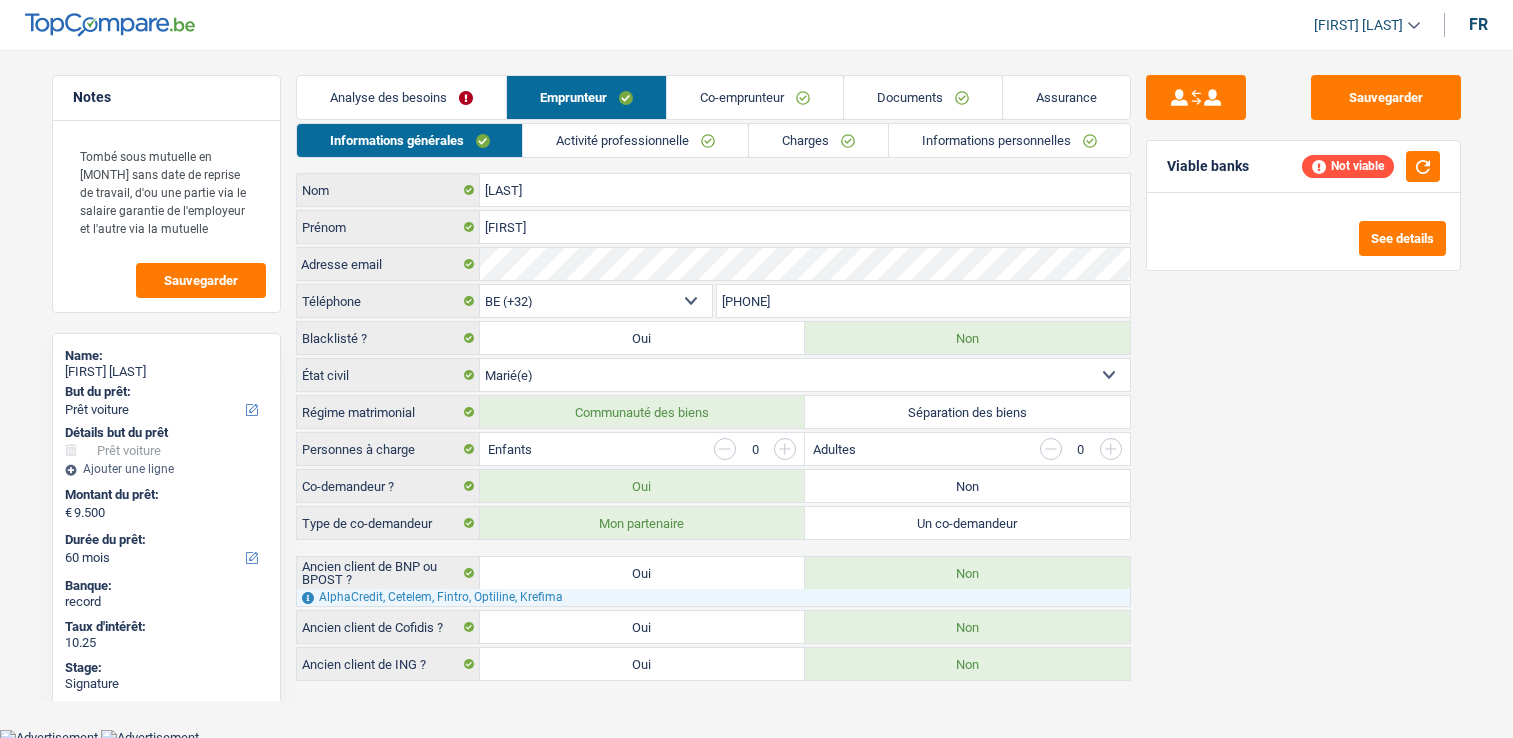 scroll, scrollTop: 0, scrollLeft: 0, axis: both 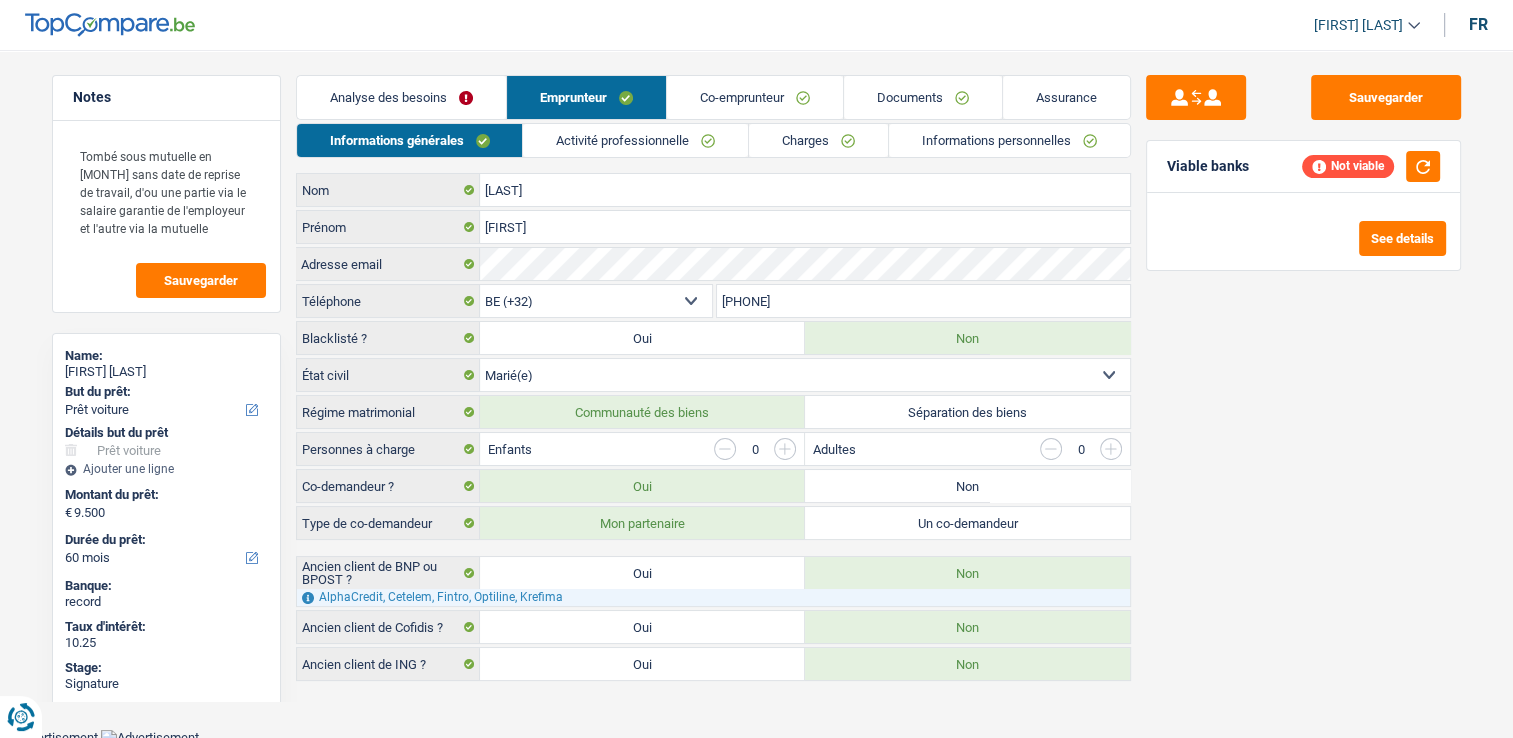 click on "Activité professionnelle" at bounding box center [635, 140] 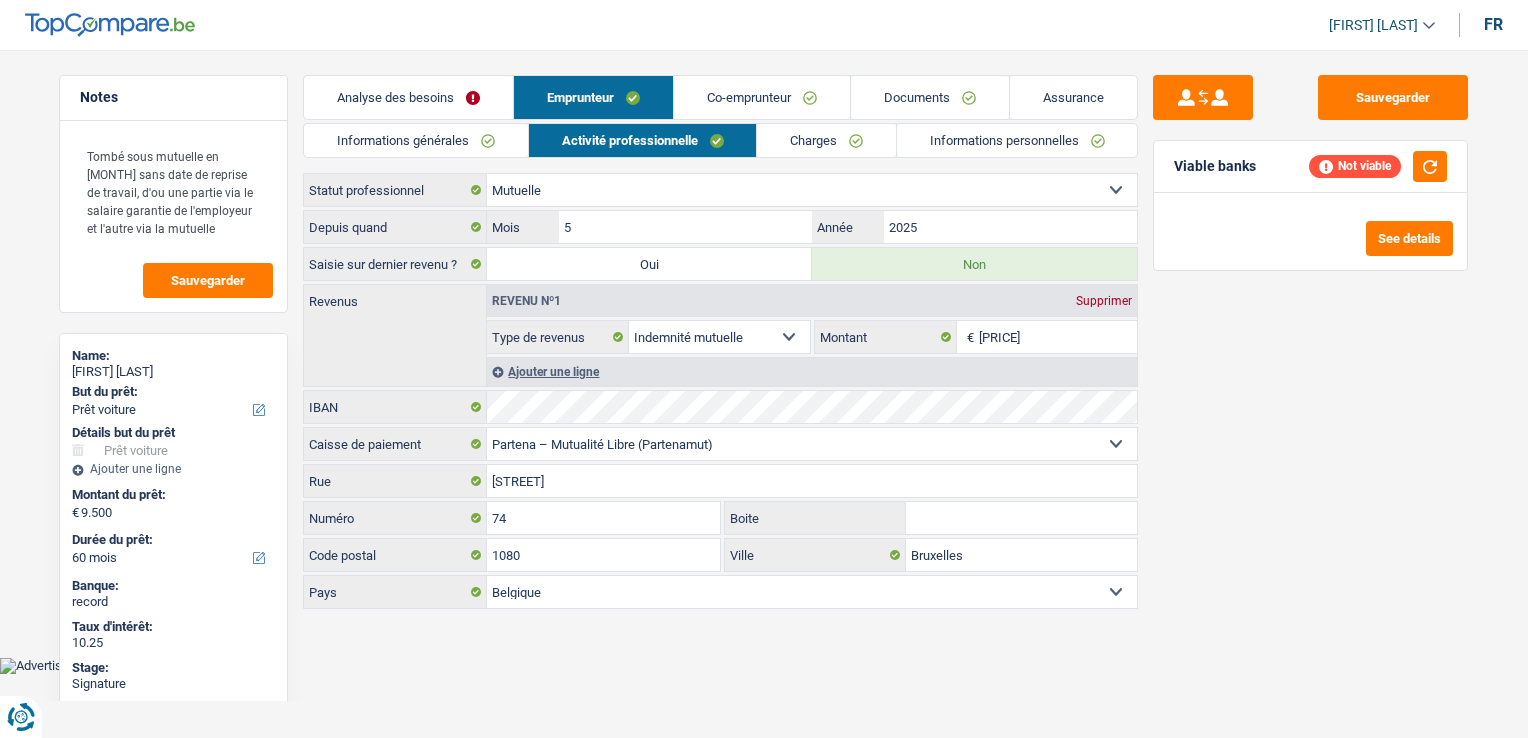 click on "Co-emprunteur" at bounding box center (762, 97) 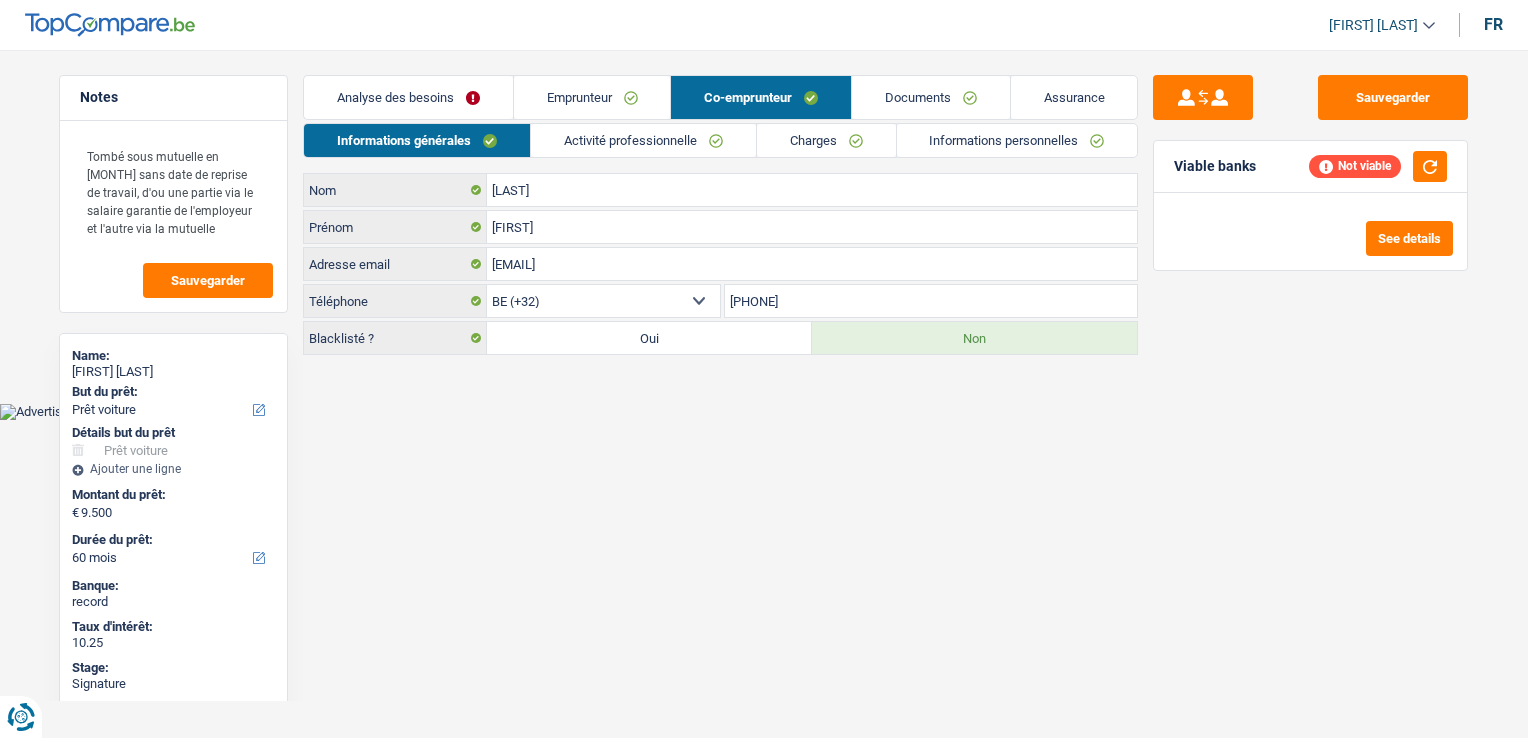 click on "Activité professionnelle" at bounding box center [643, 140] 